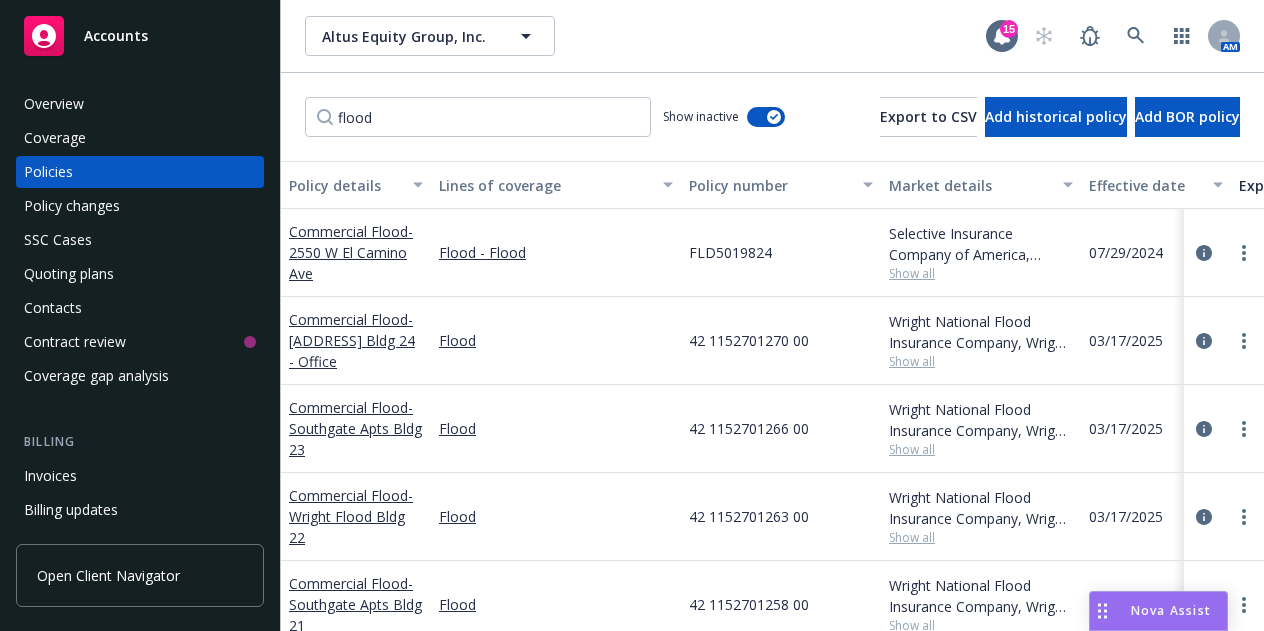 scroll, scrollTop: 0, scrollLeft: 0, axis: both 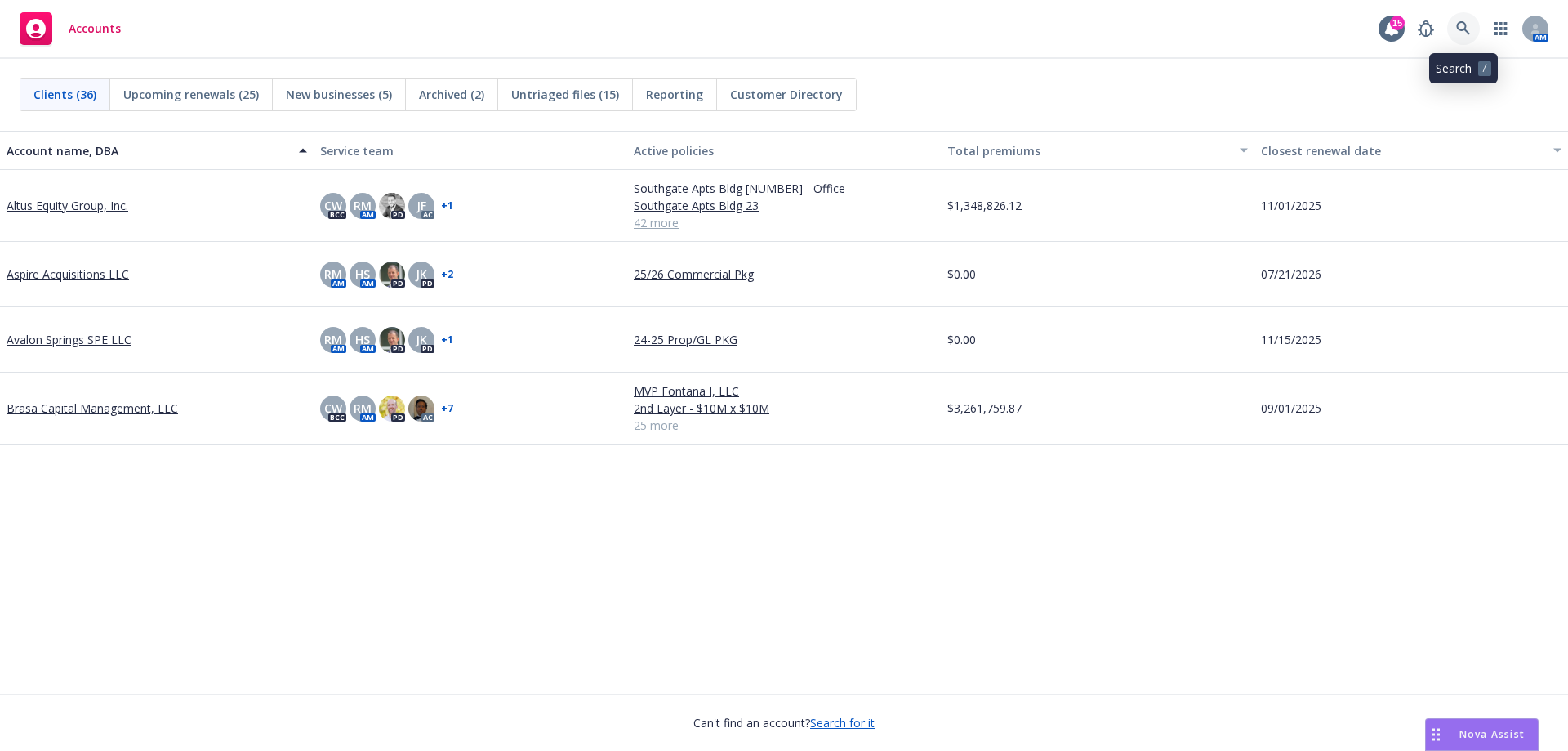 click at bounding box center [1463, 29] 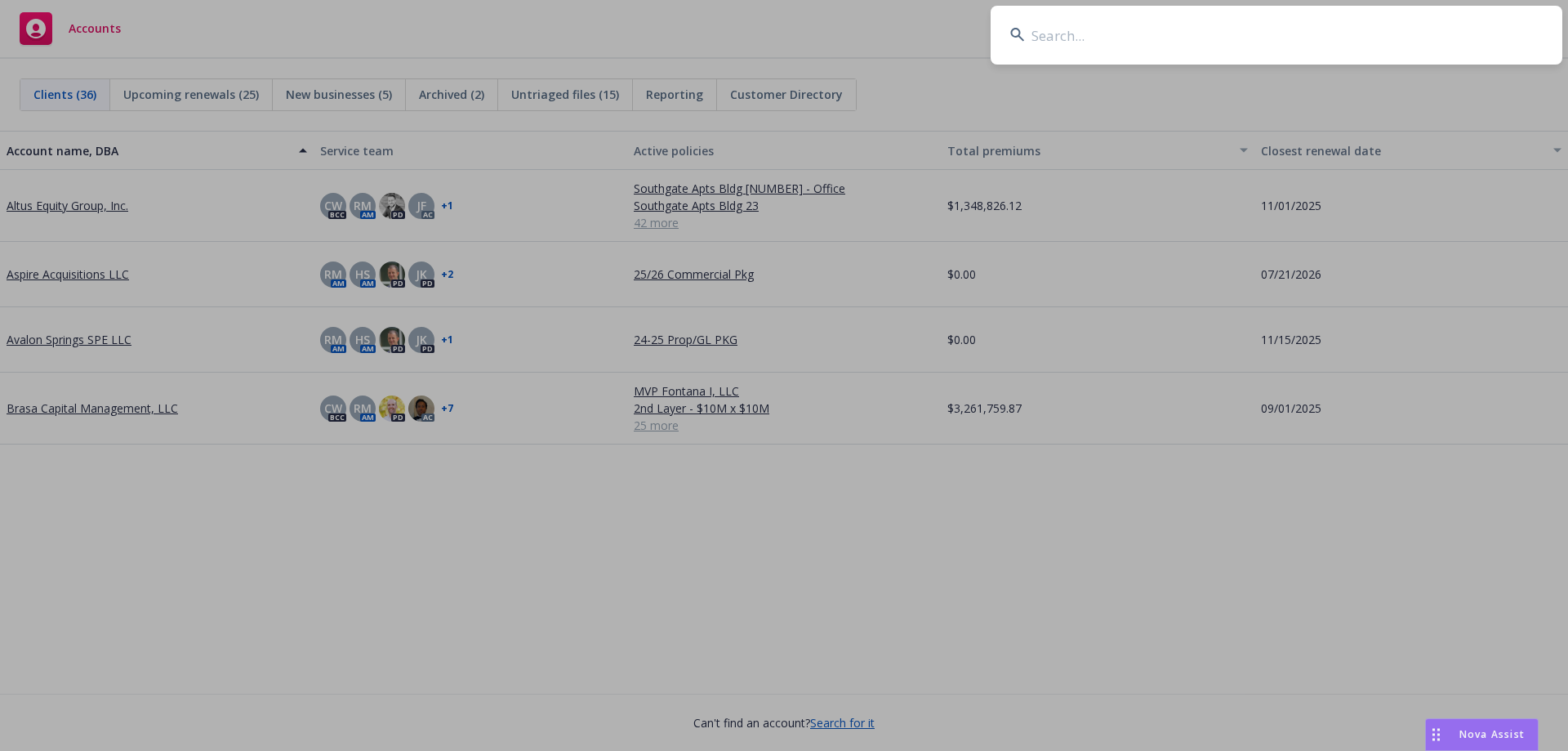 click at bounding box center (1276, 35) 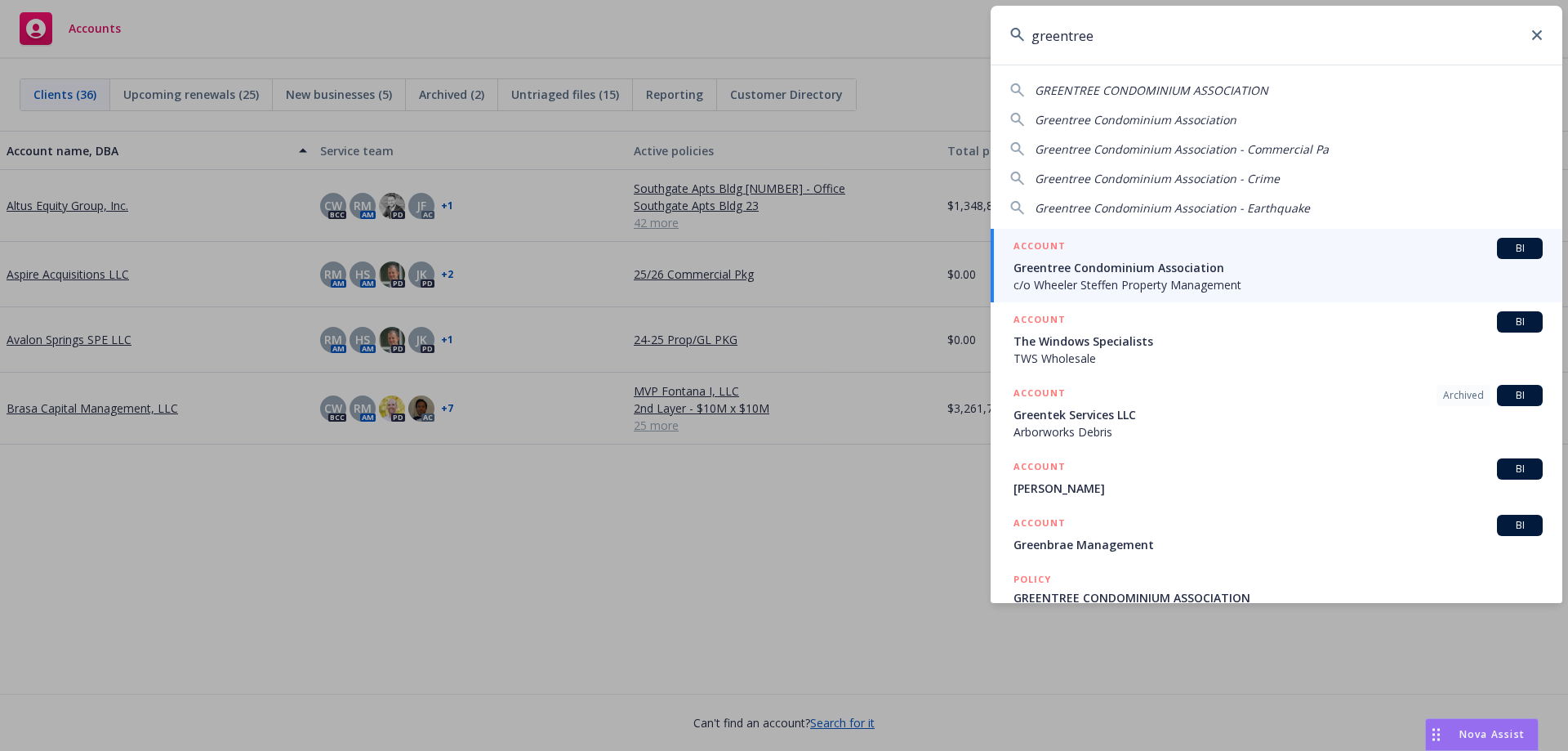 type on "greentree" 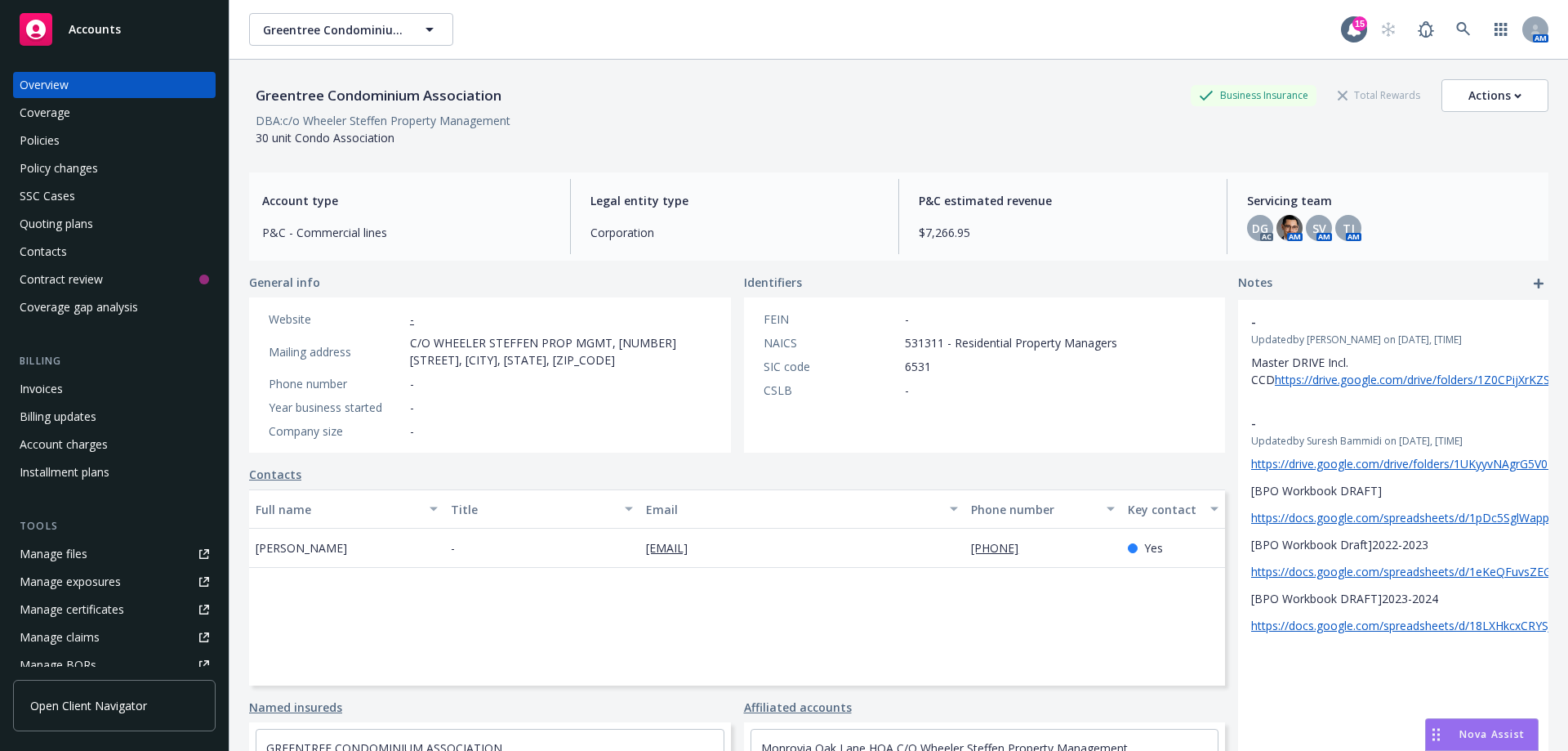 click on "Policies" at bounding box center (39, 141) 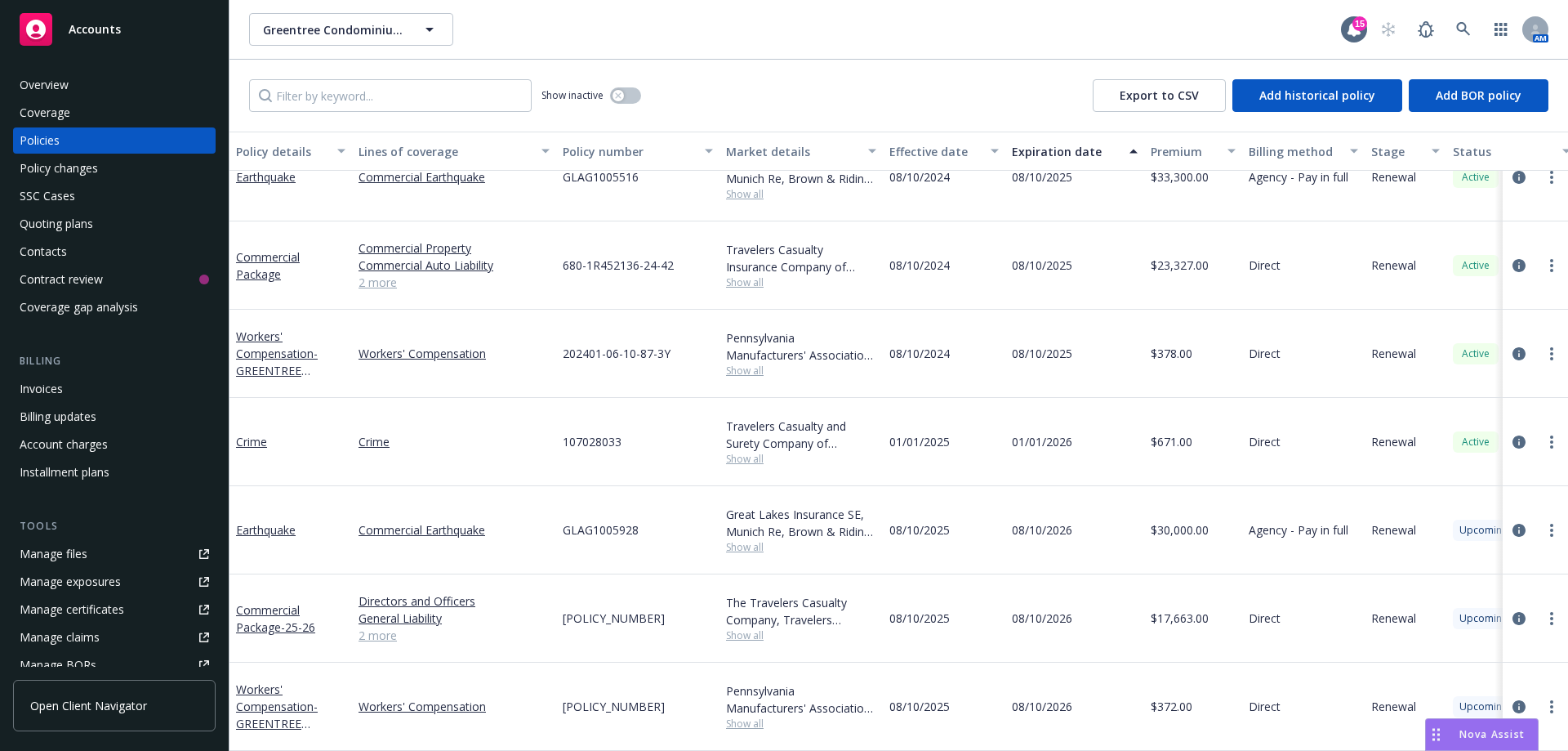 scroll, scrollTop: 0, scrollLeft: 0, axis: both 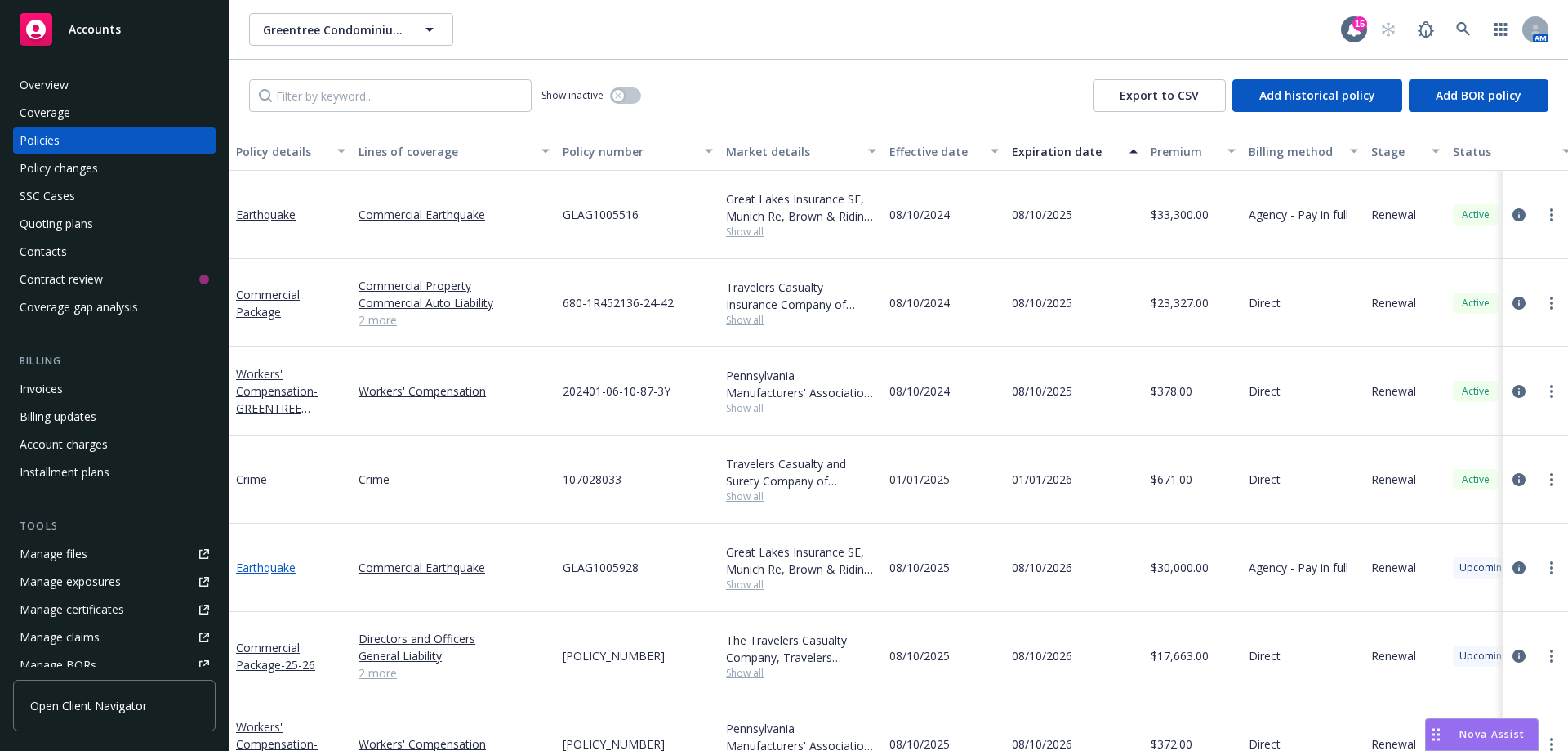 click on "Earthquake" at bounding box center [265, 567] 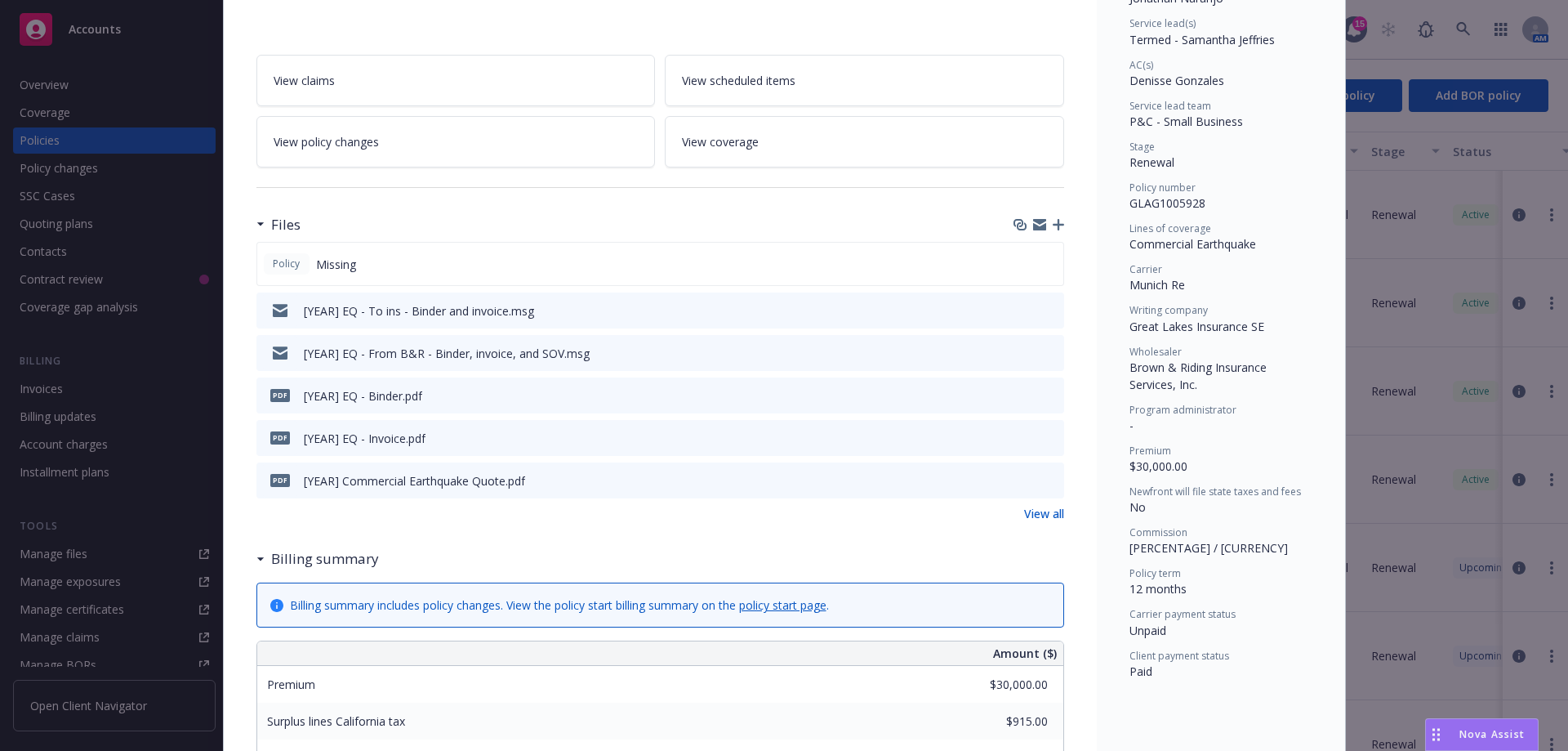 scroll, scrollTop: 245, scrollLeft: 0, axis: vertical 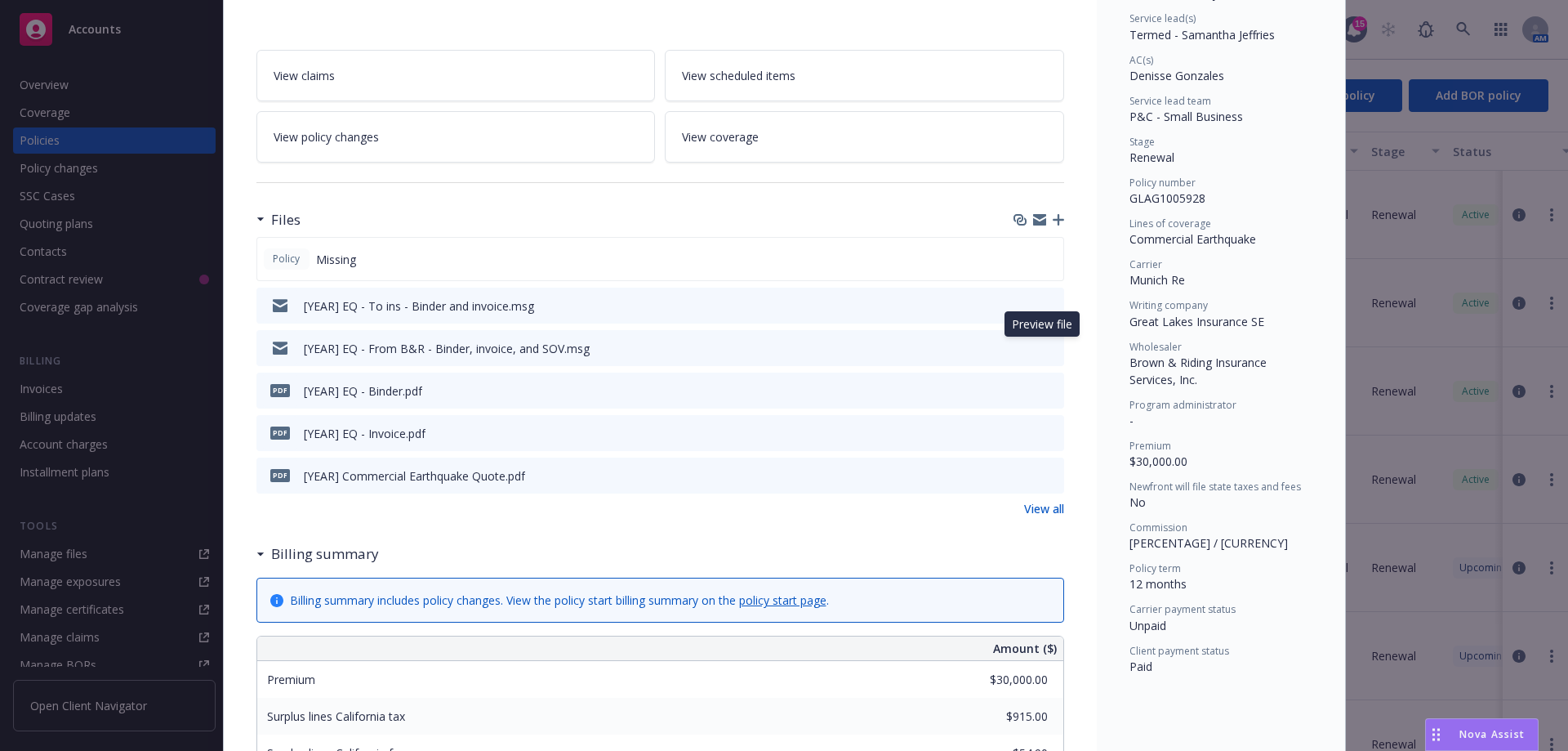 click 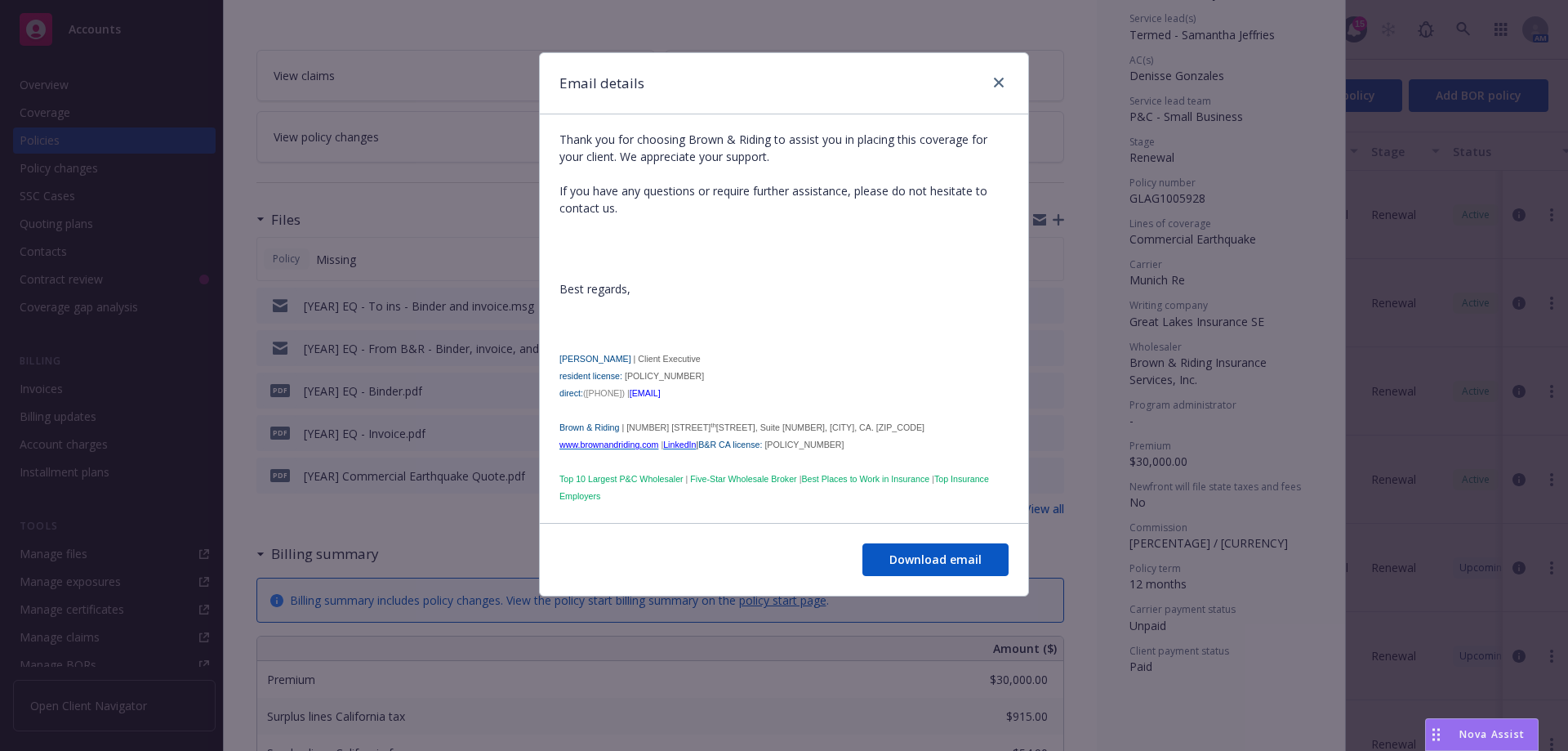 scroll, scrollTop: 599, scrollLeft: 0, axis: vertical 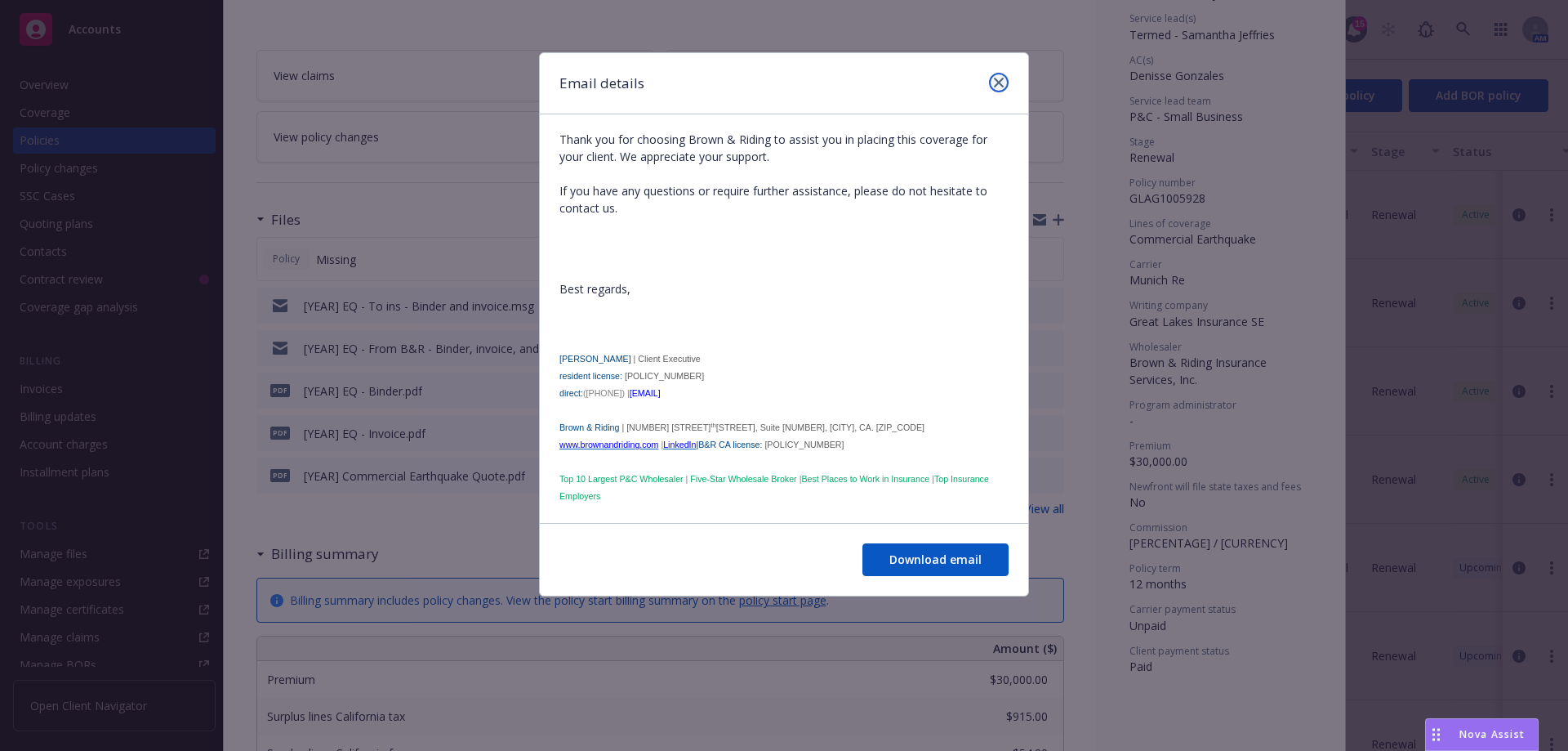 click at bounding box center [999, 83] 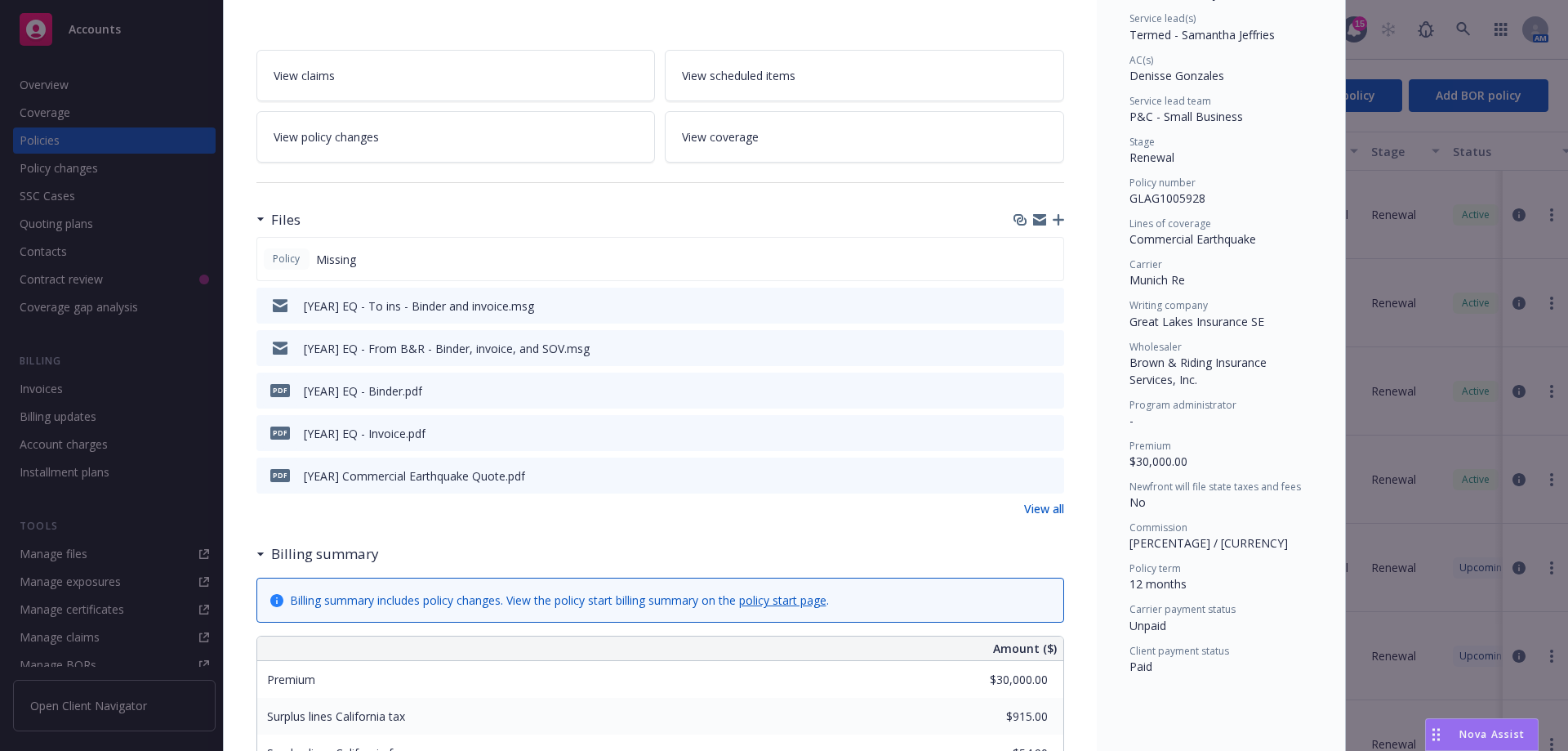 click at bounding box center [1049, 305] 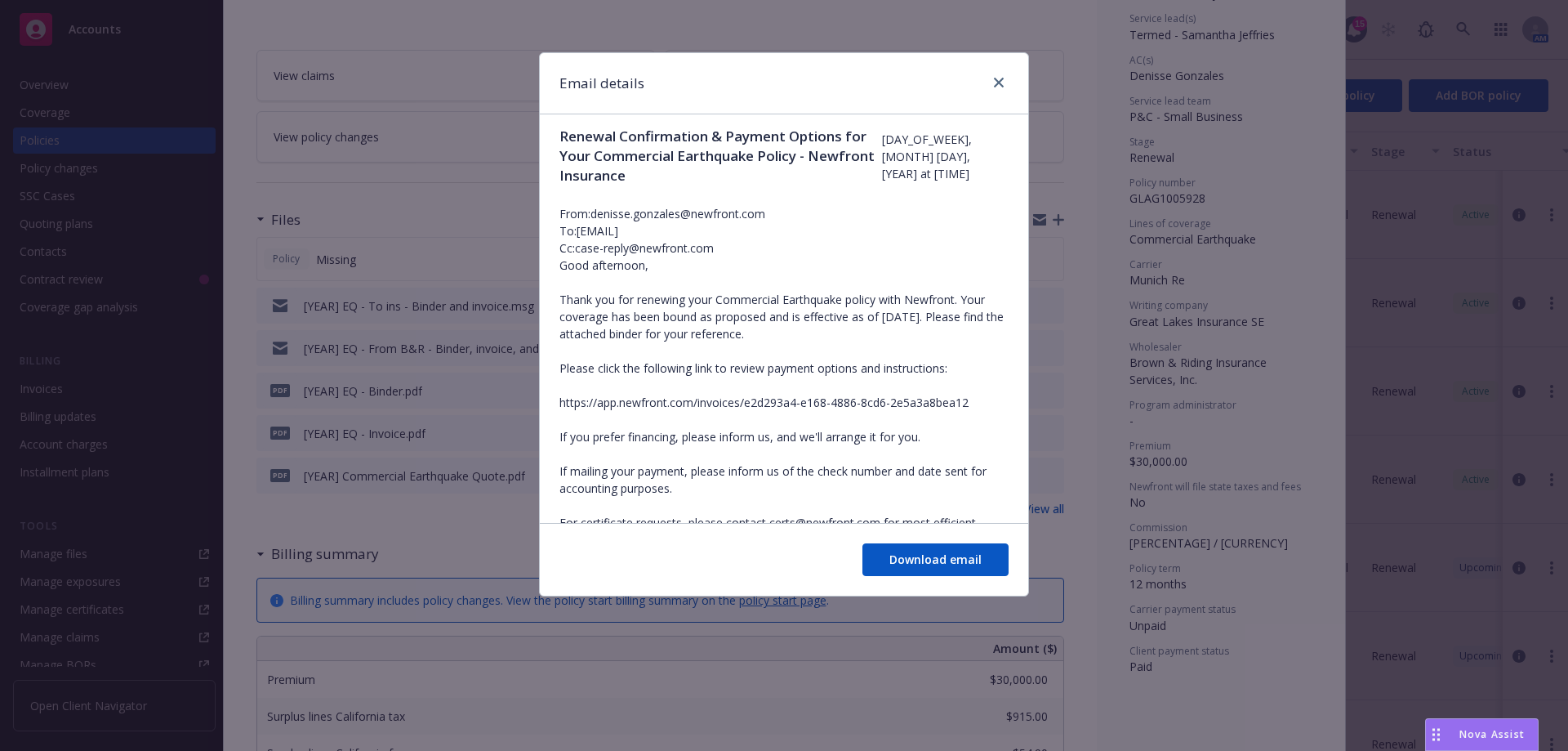scroll, scrollTop: 0, scrollLeft: 0, axis: both 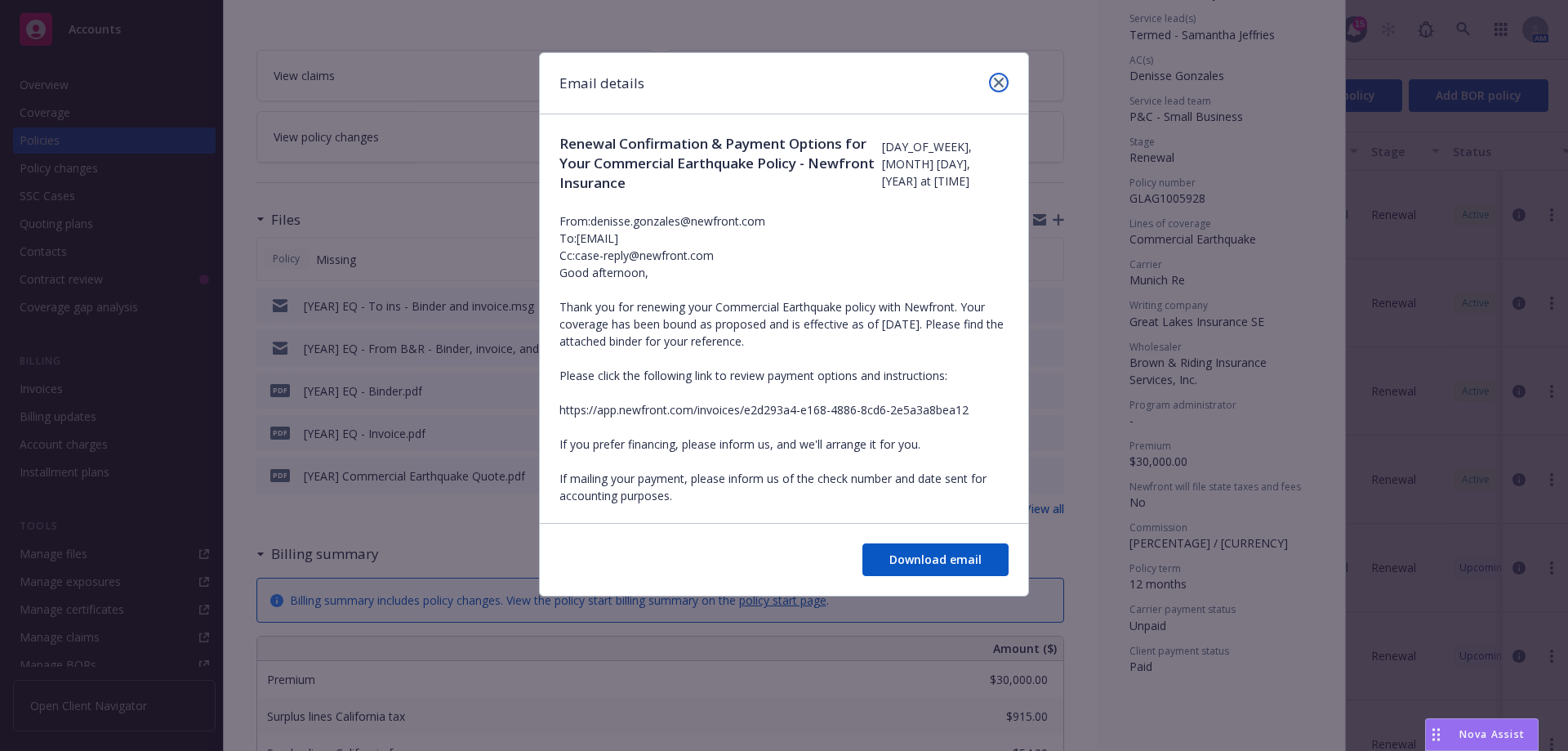 click 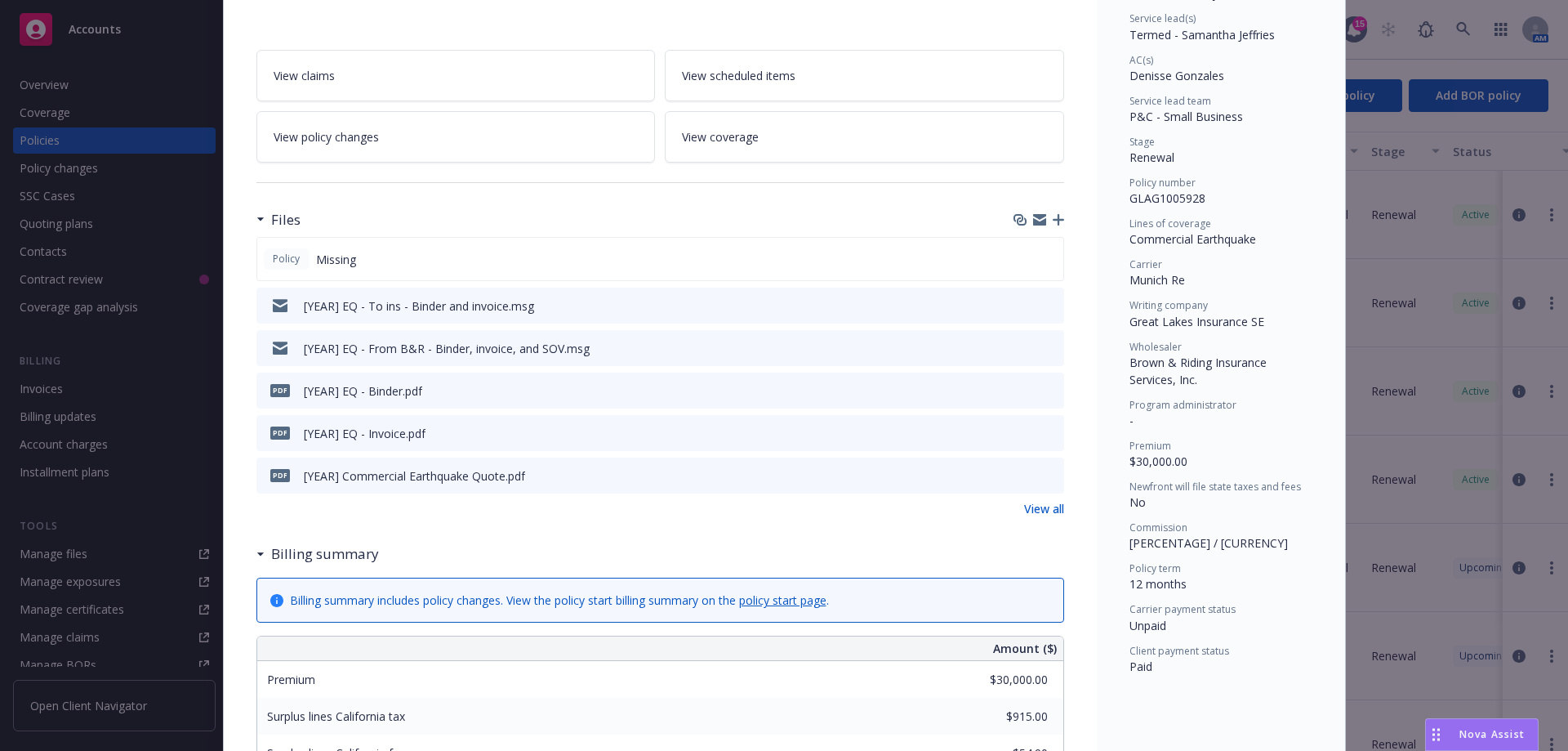 click 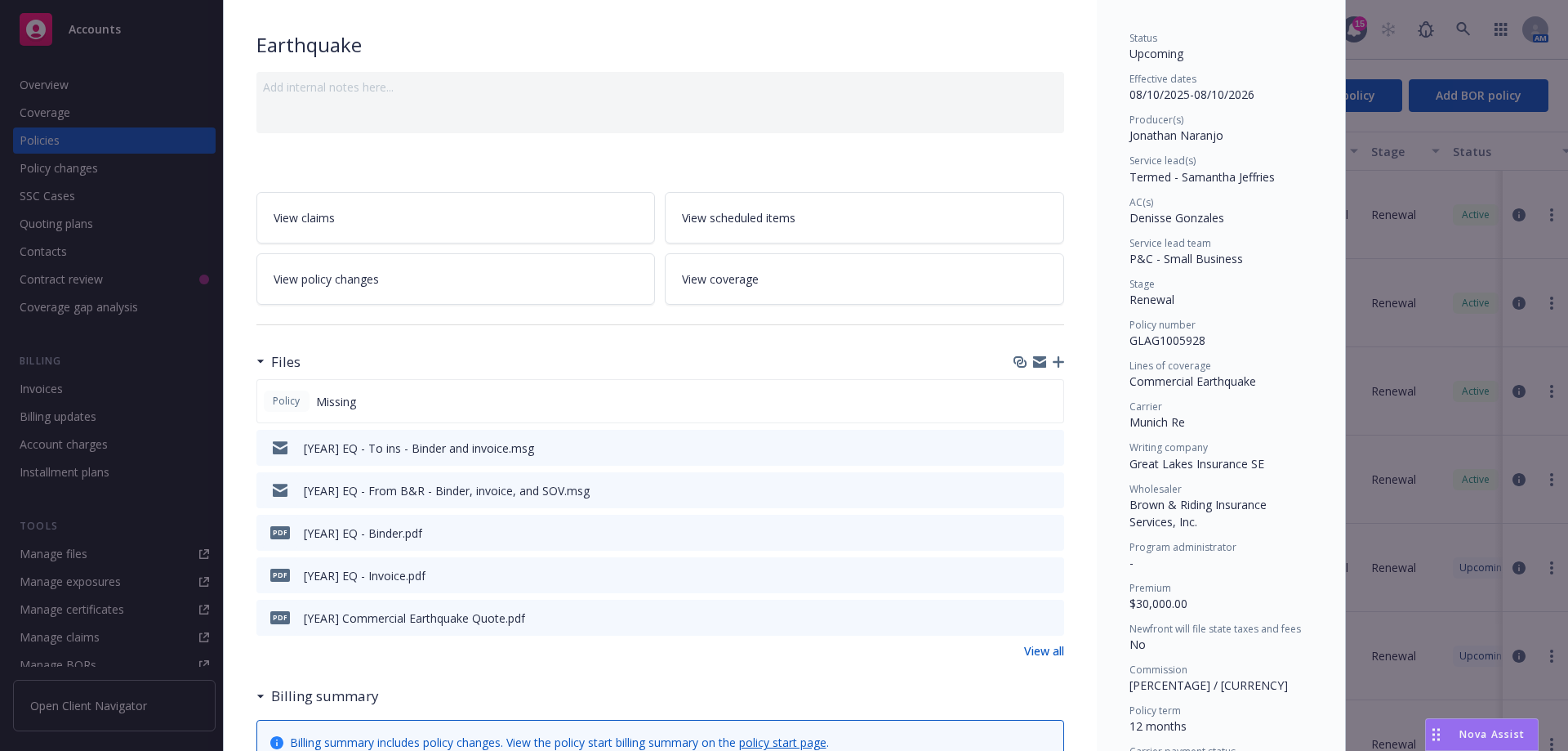scroll, scrollTop: 0, scrollLeft: 0, axis: both 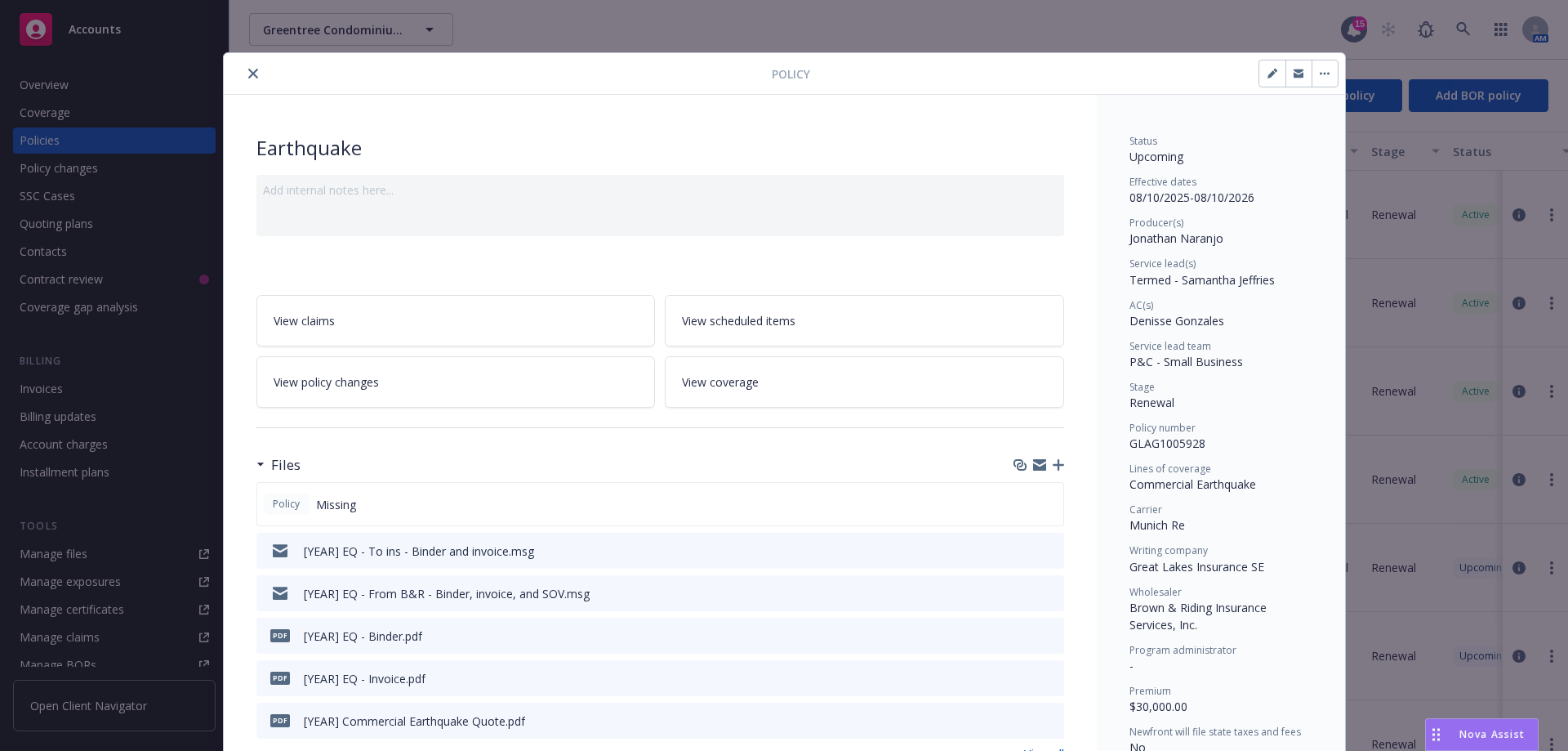 click 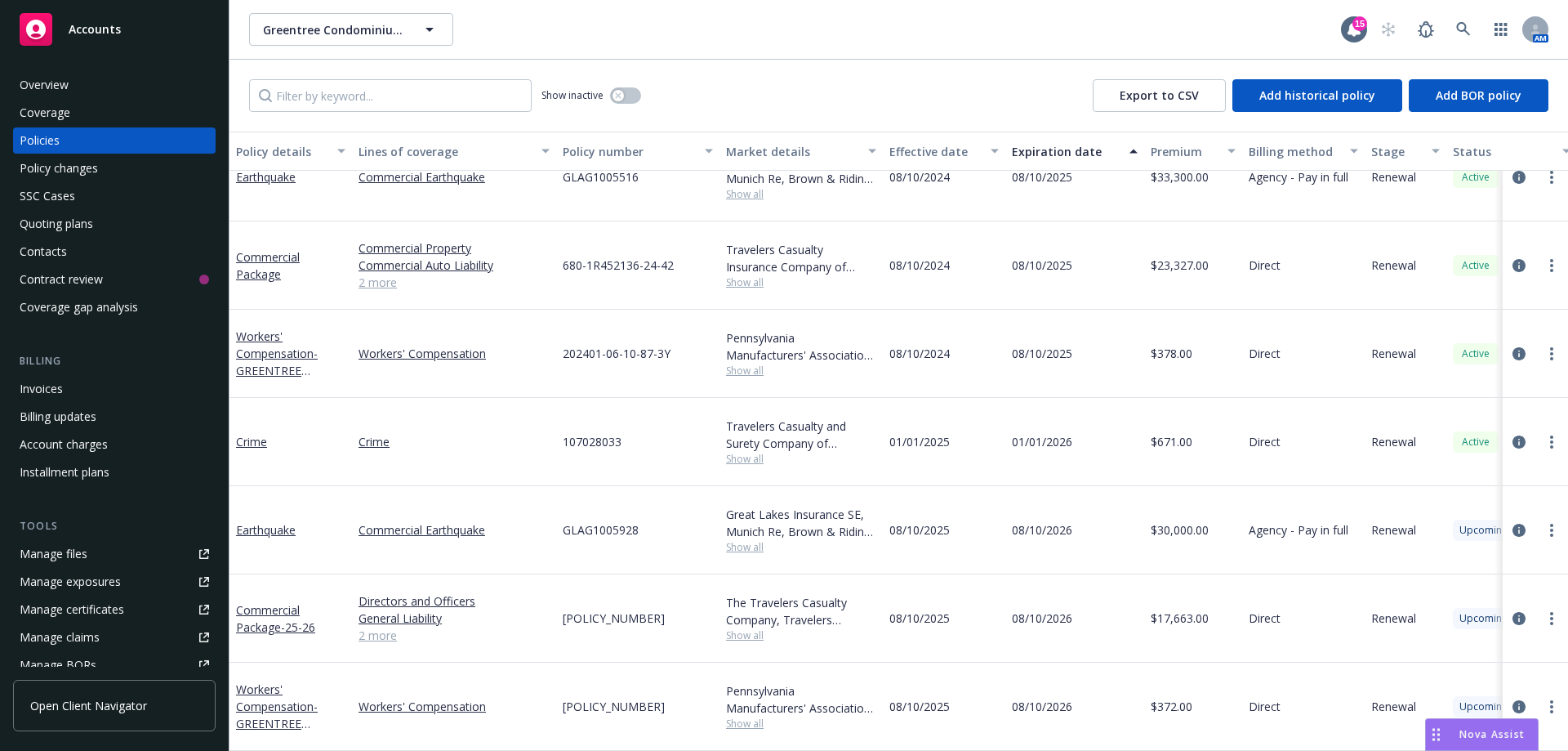 scroll, scrollTop: 0, scrollLeft: 0, axis: both 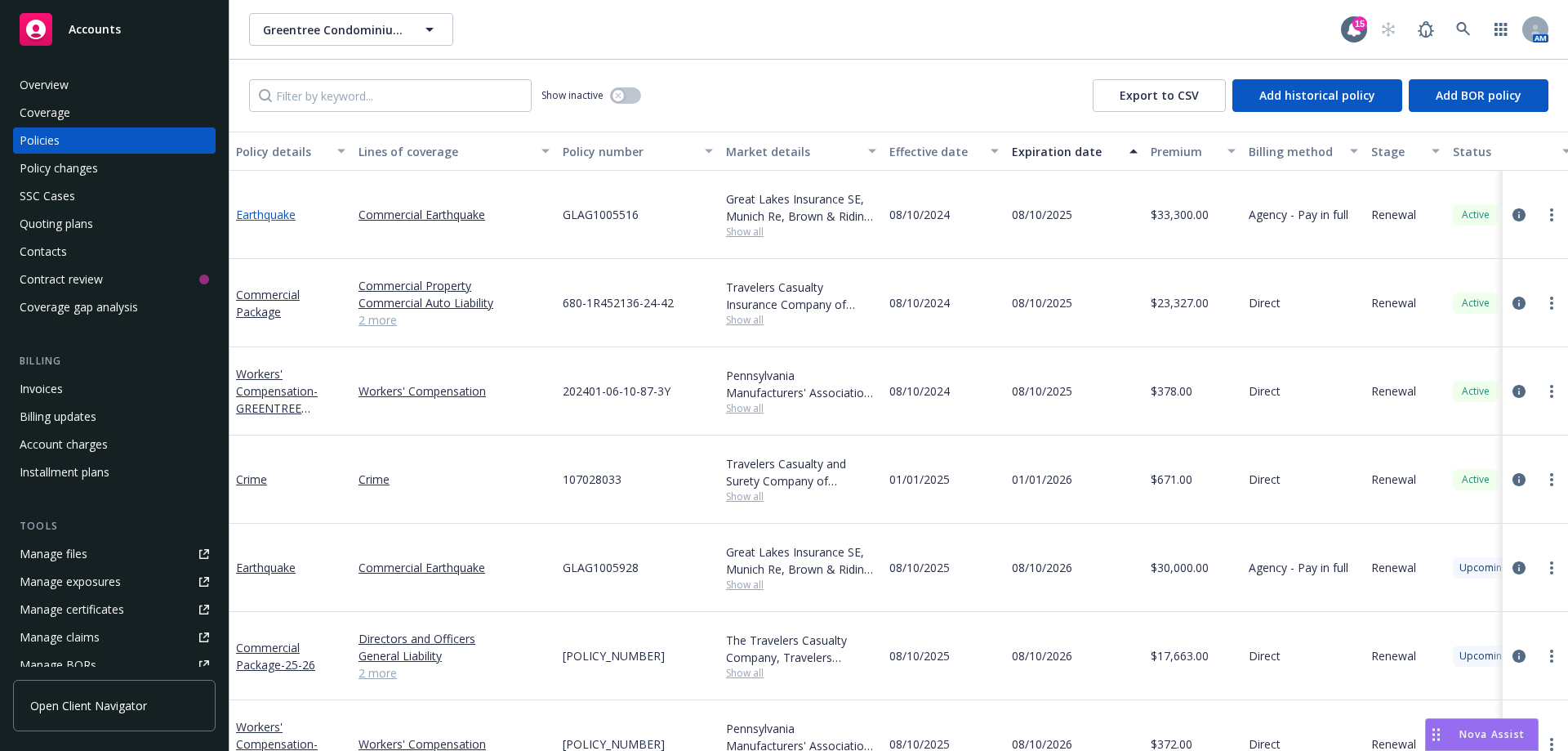 click on "Earthquake" at bounding box center (265, 214) 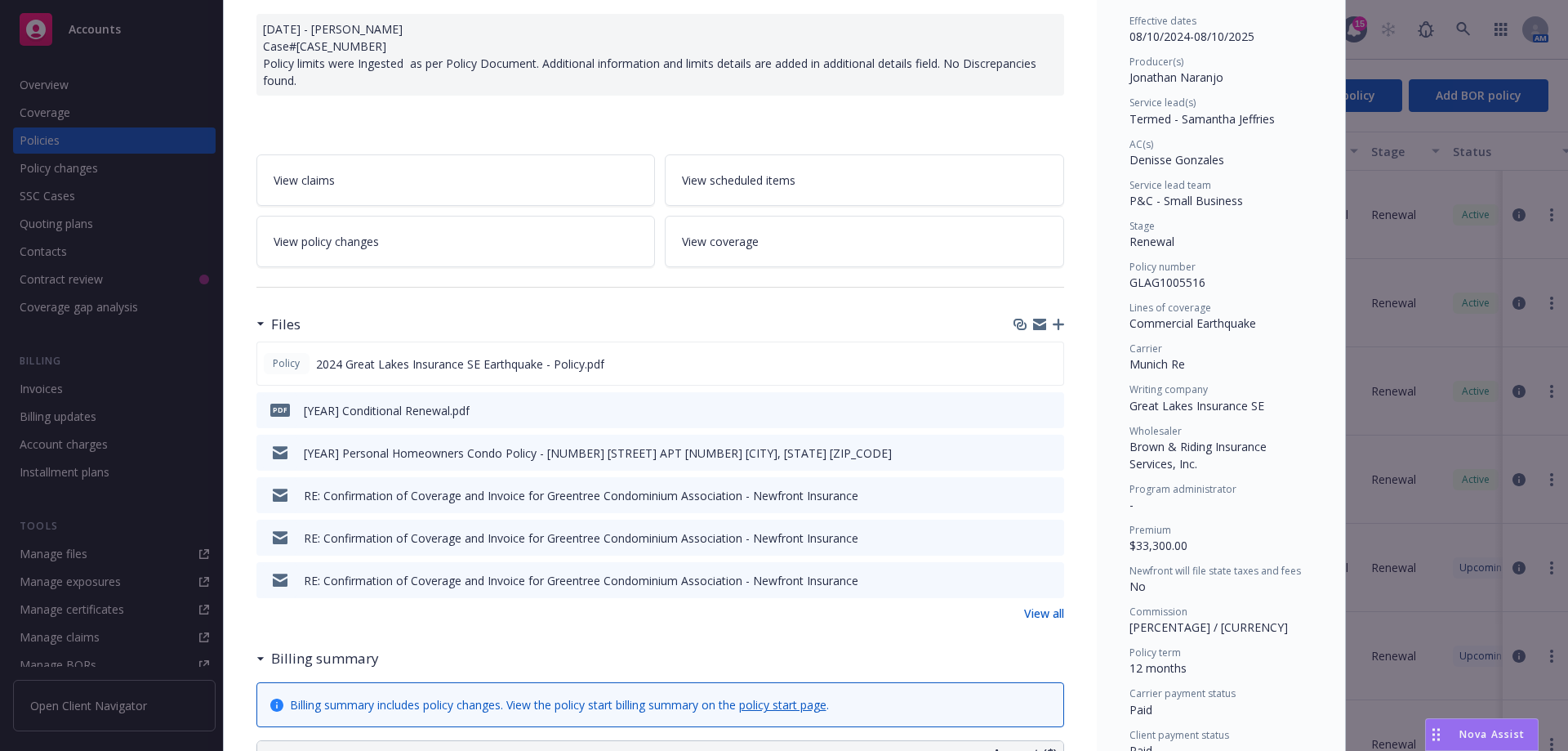 scroll, scrollTop: 163, scrollLeft: 0, axis: vertical 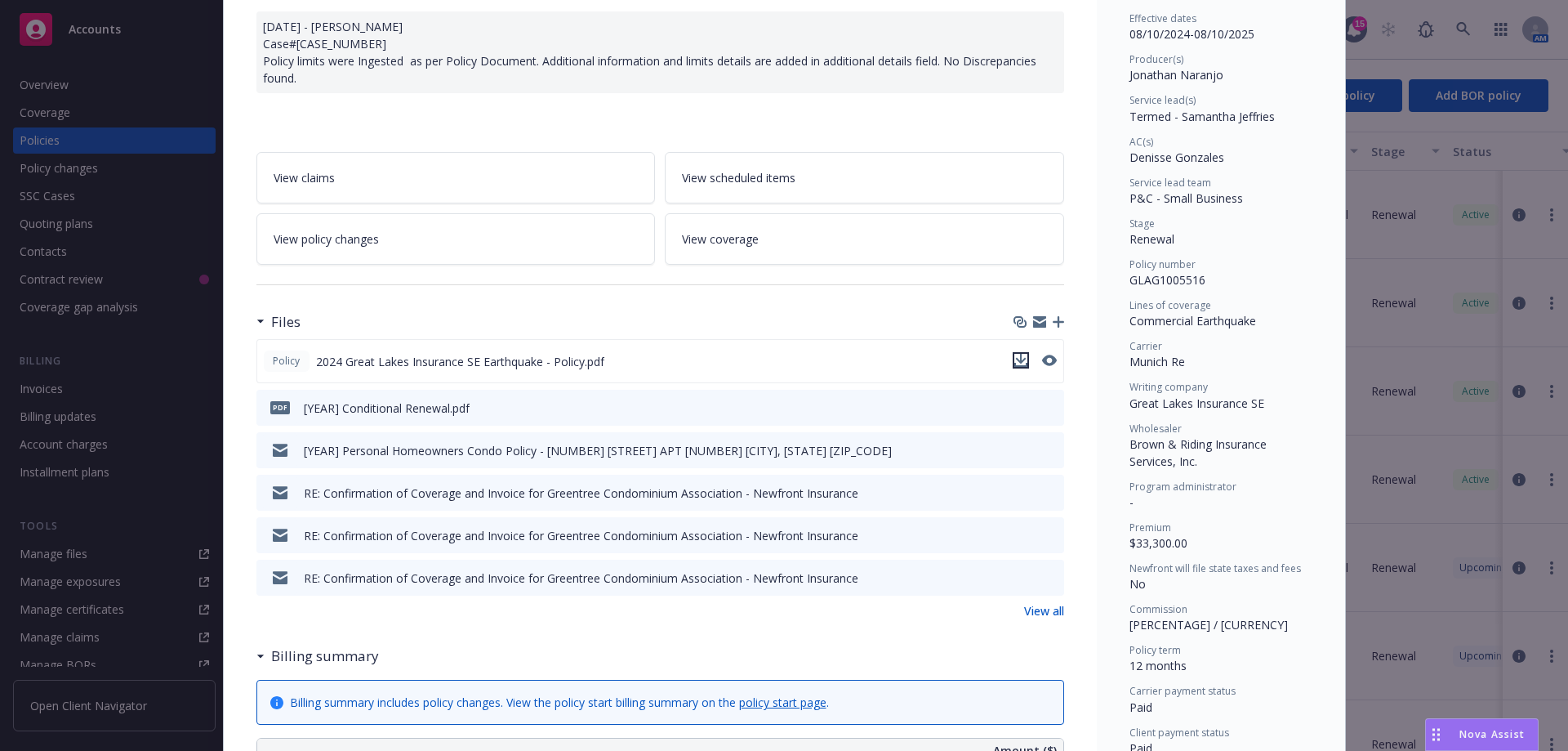 click 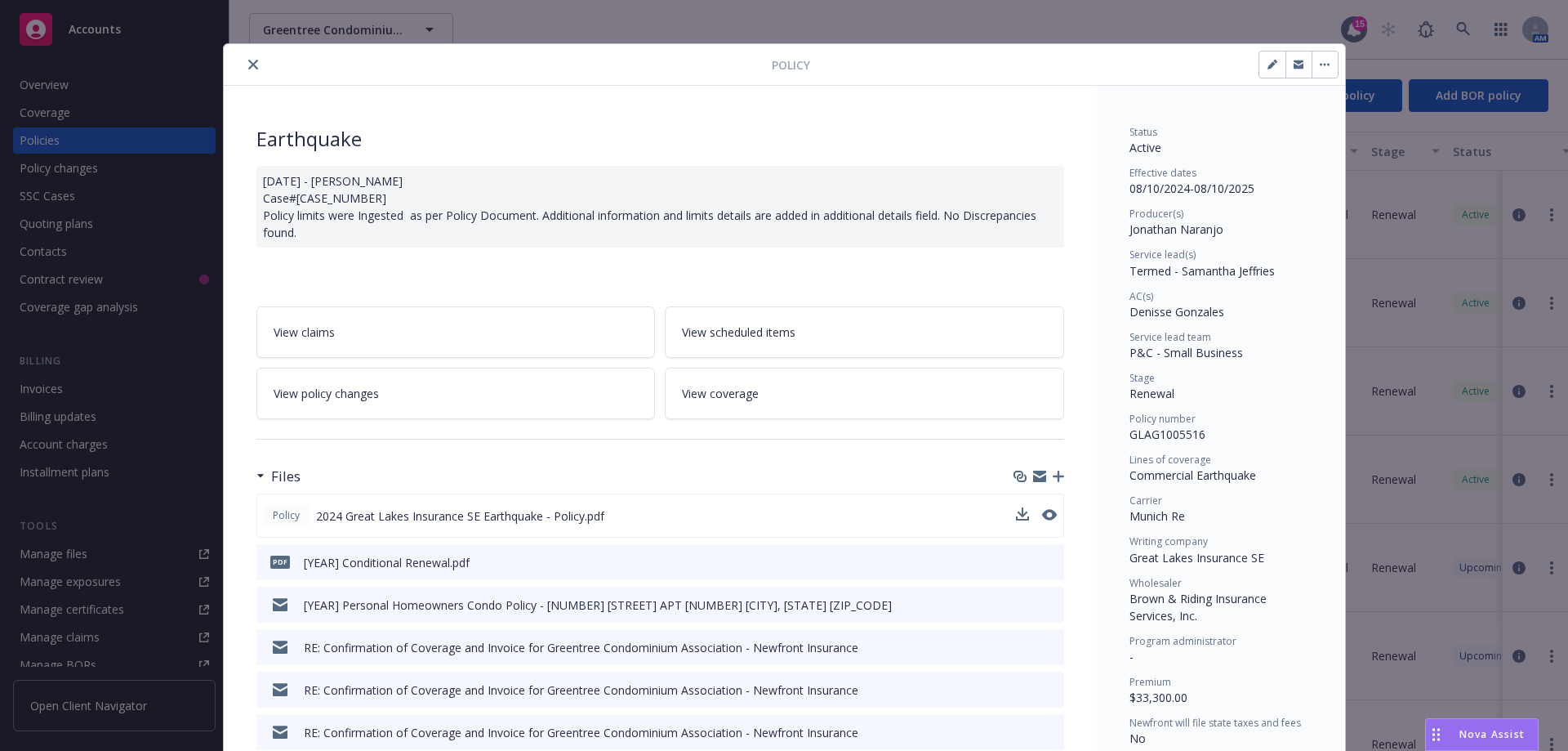 scroll, scrollTop: 0, scrollLeft: 0, axis: both 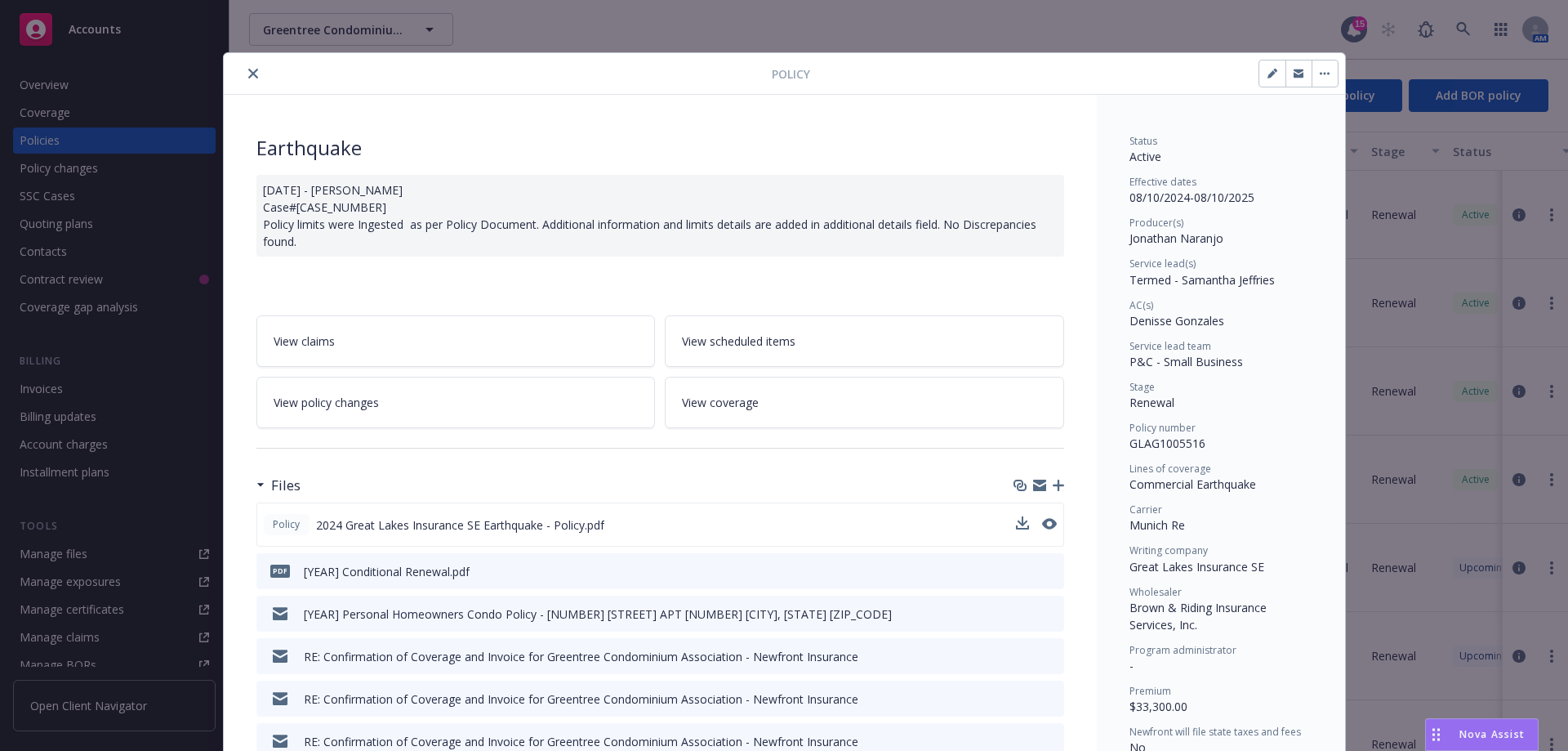 click 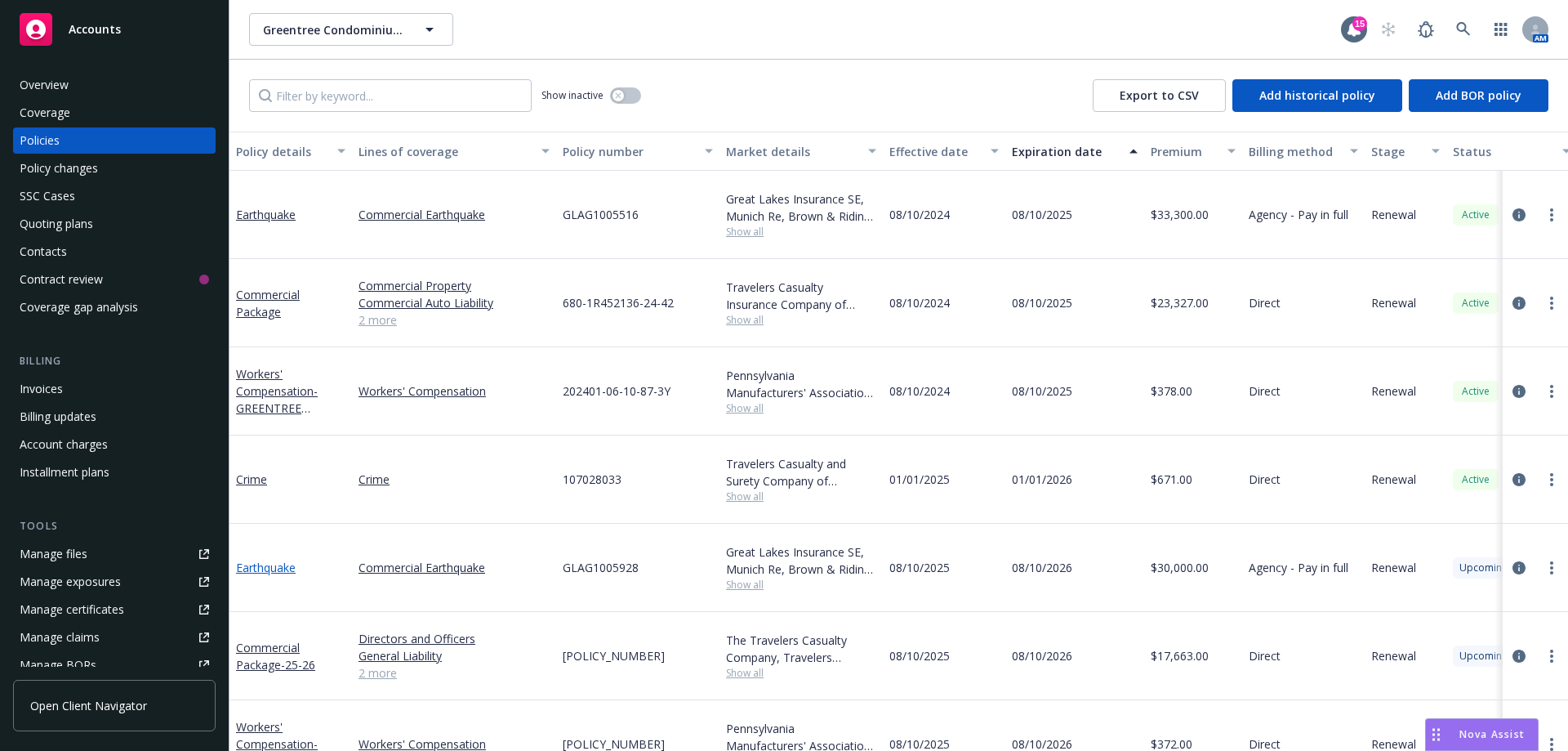 click on "Earthquake" at bounding box center [265, 567] 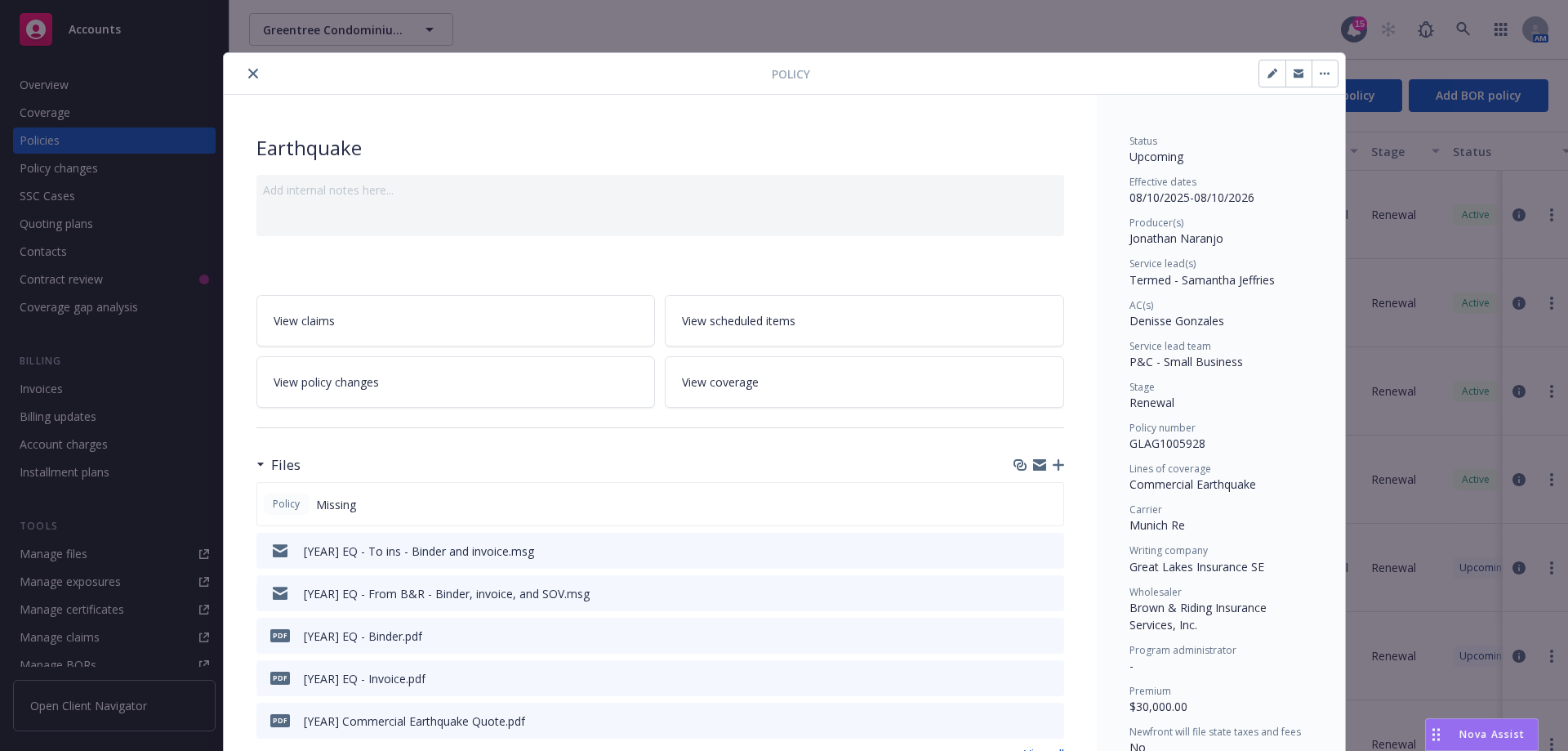 scroll, scrollTop: 49, scrollLeft: 0, axis: vertical 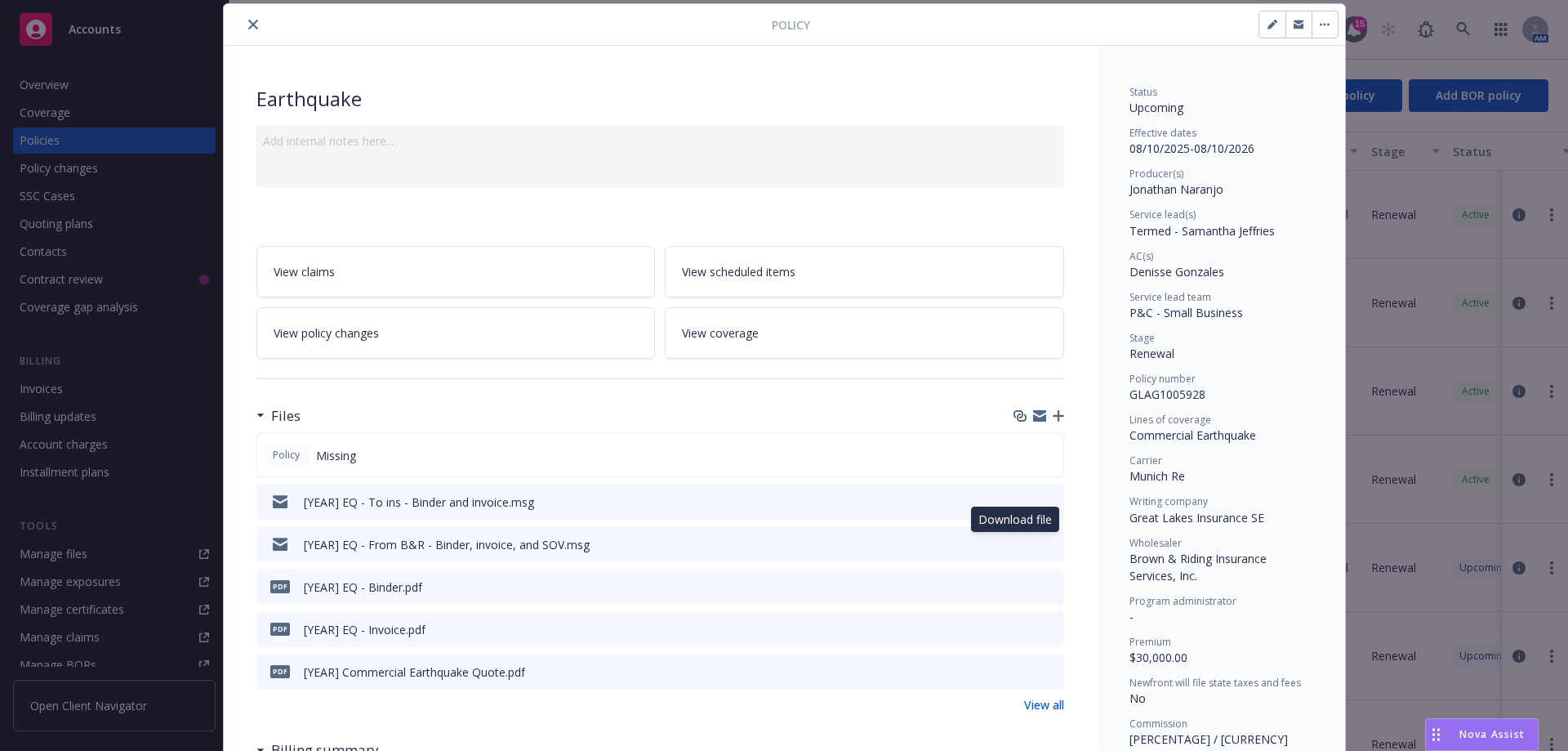 click 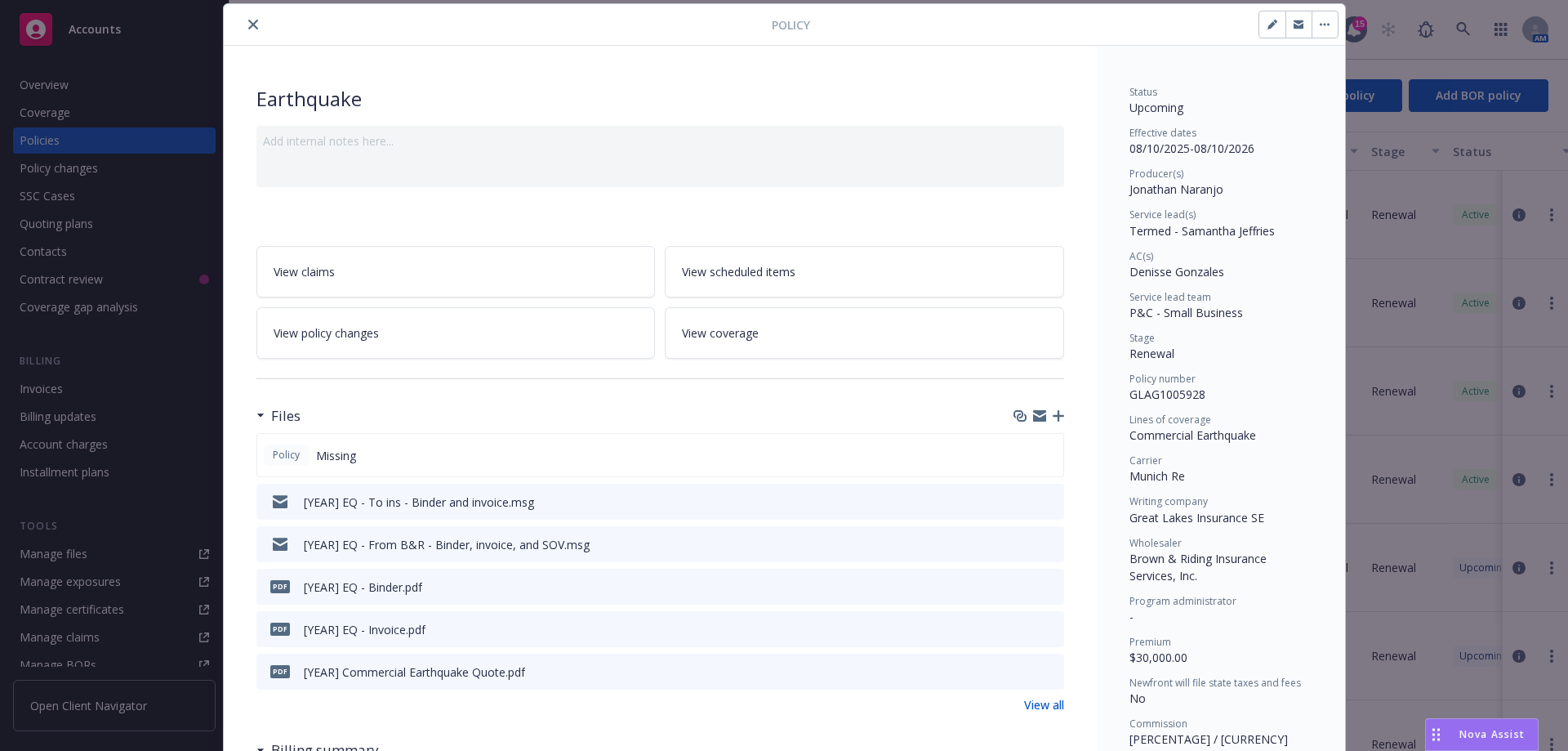 click at bounding box center [253, 25] 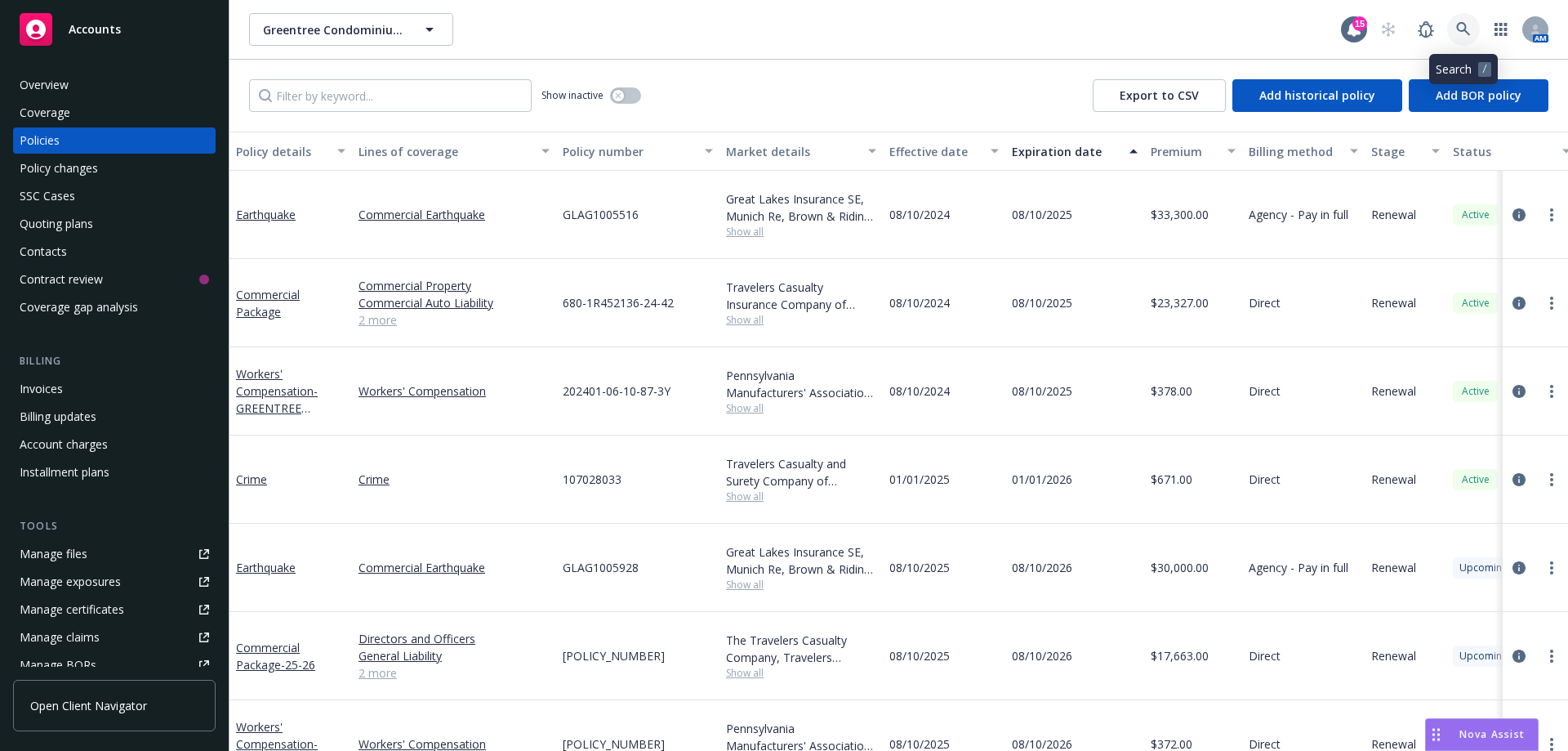 click 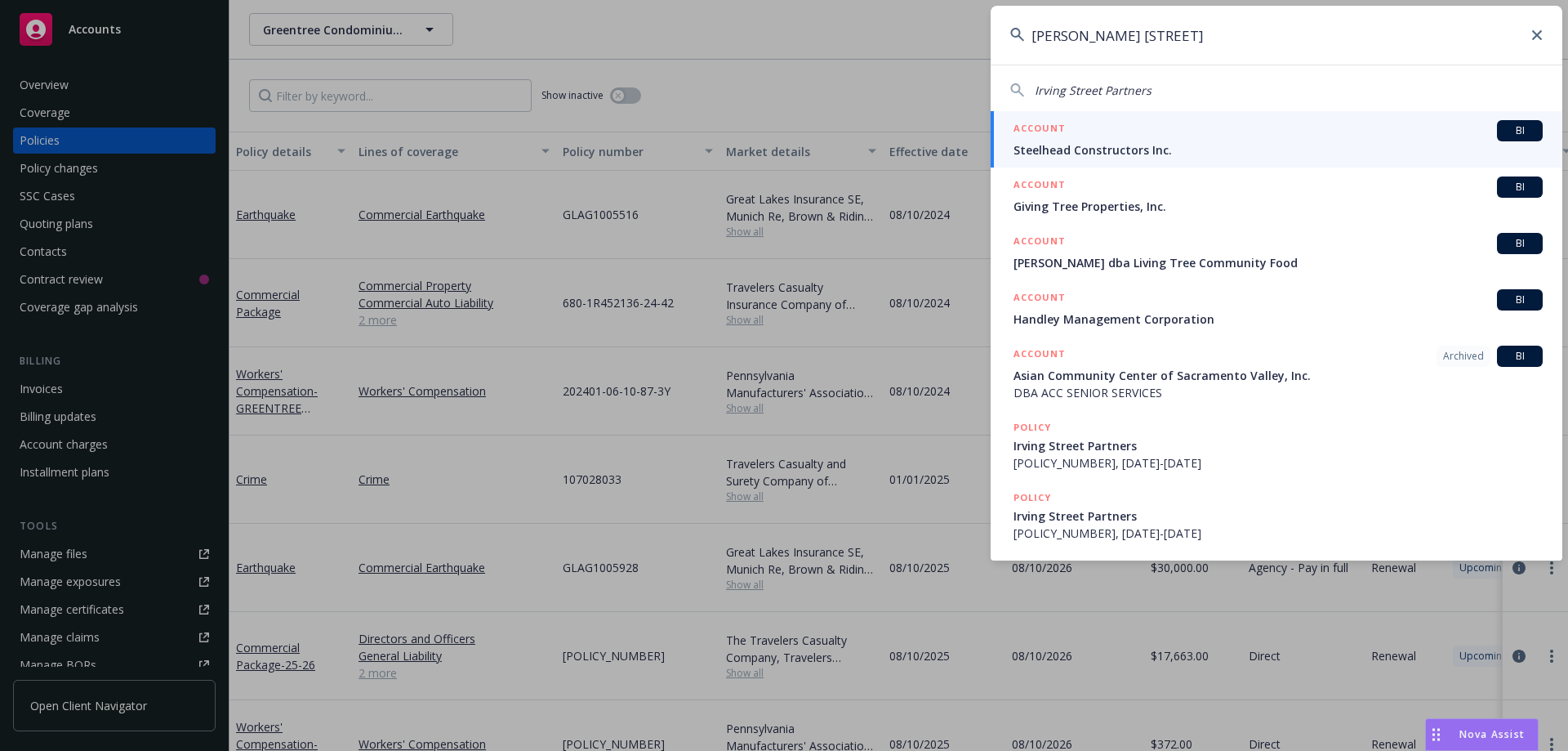 click on "Irving Street Partners" at bounding box center [1093, 90] 